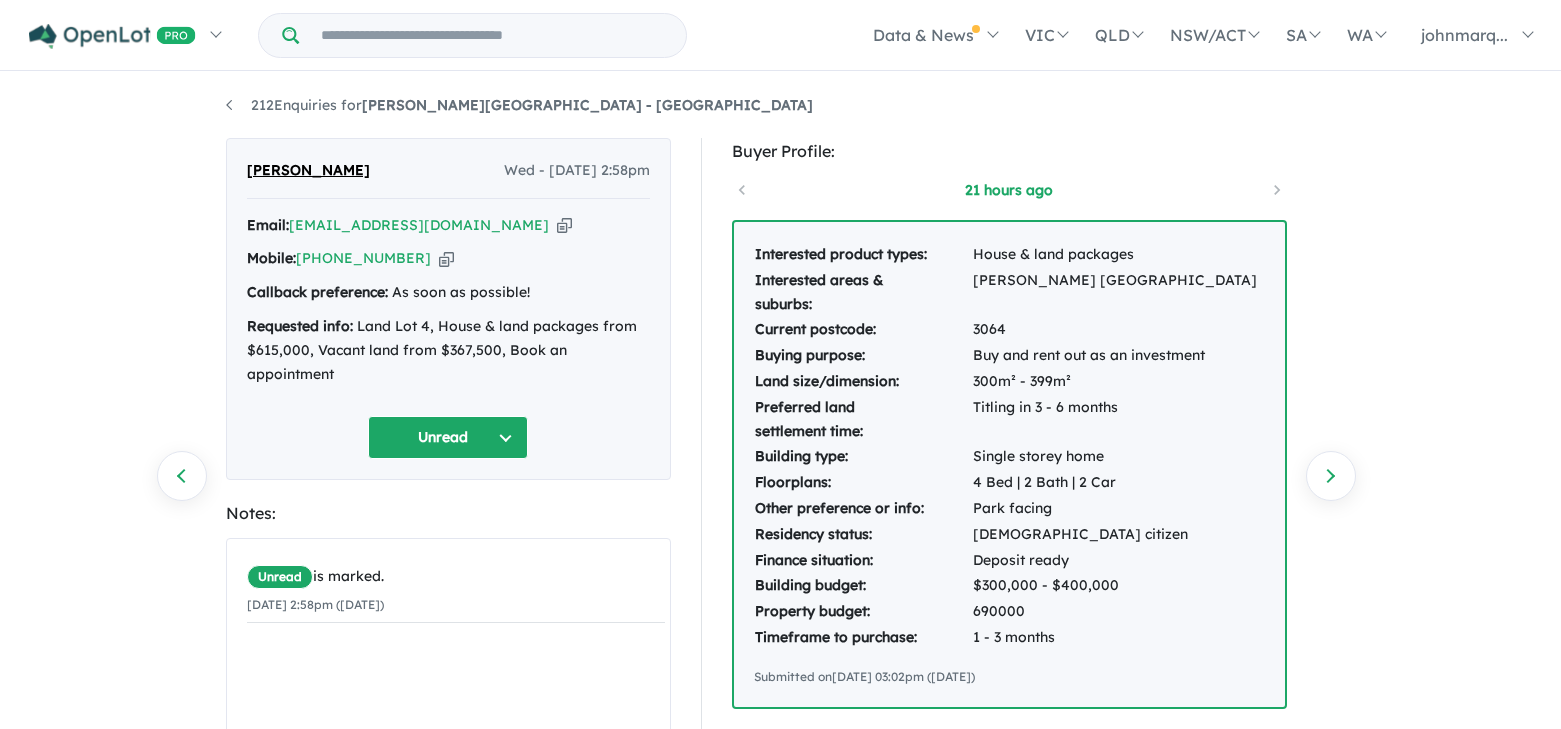 scroll, scrollTop: 0, scrollLeft: 0, axis: both 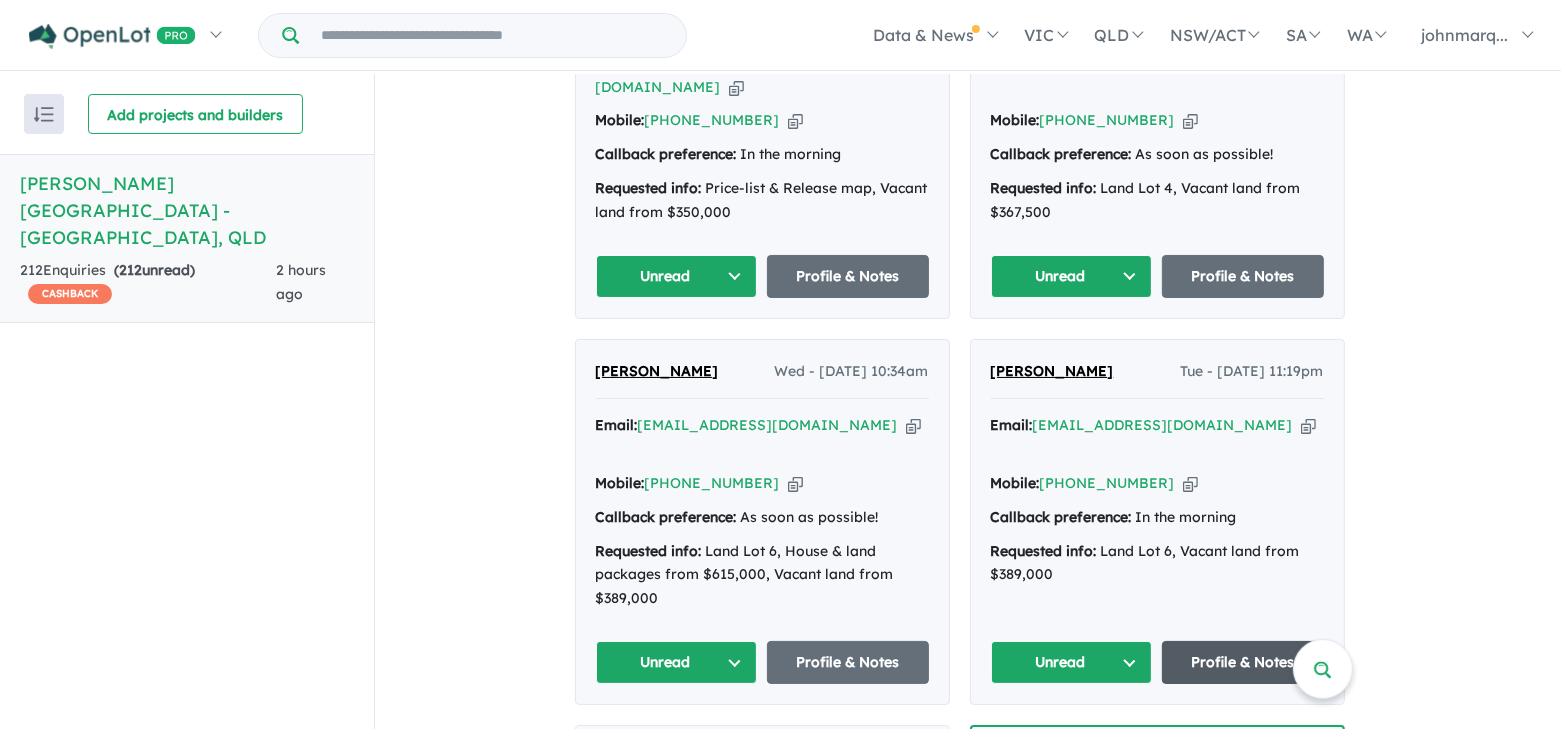 click on "Profile & Notes" at bounding box center (1243, 662) 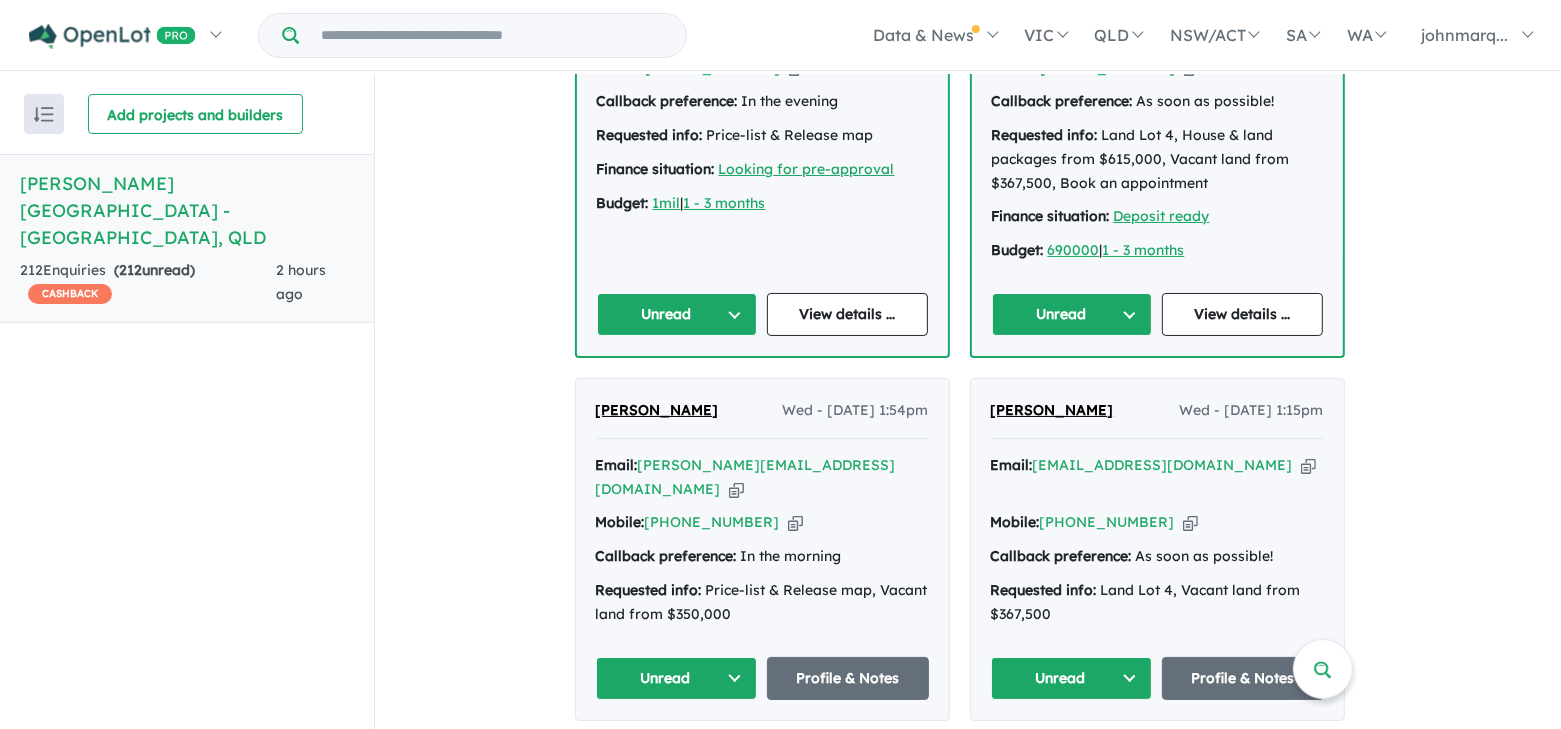 scroll, scrollTop: 1300, scrollLeft: 0, axis: vertical 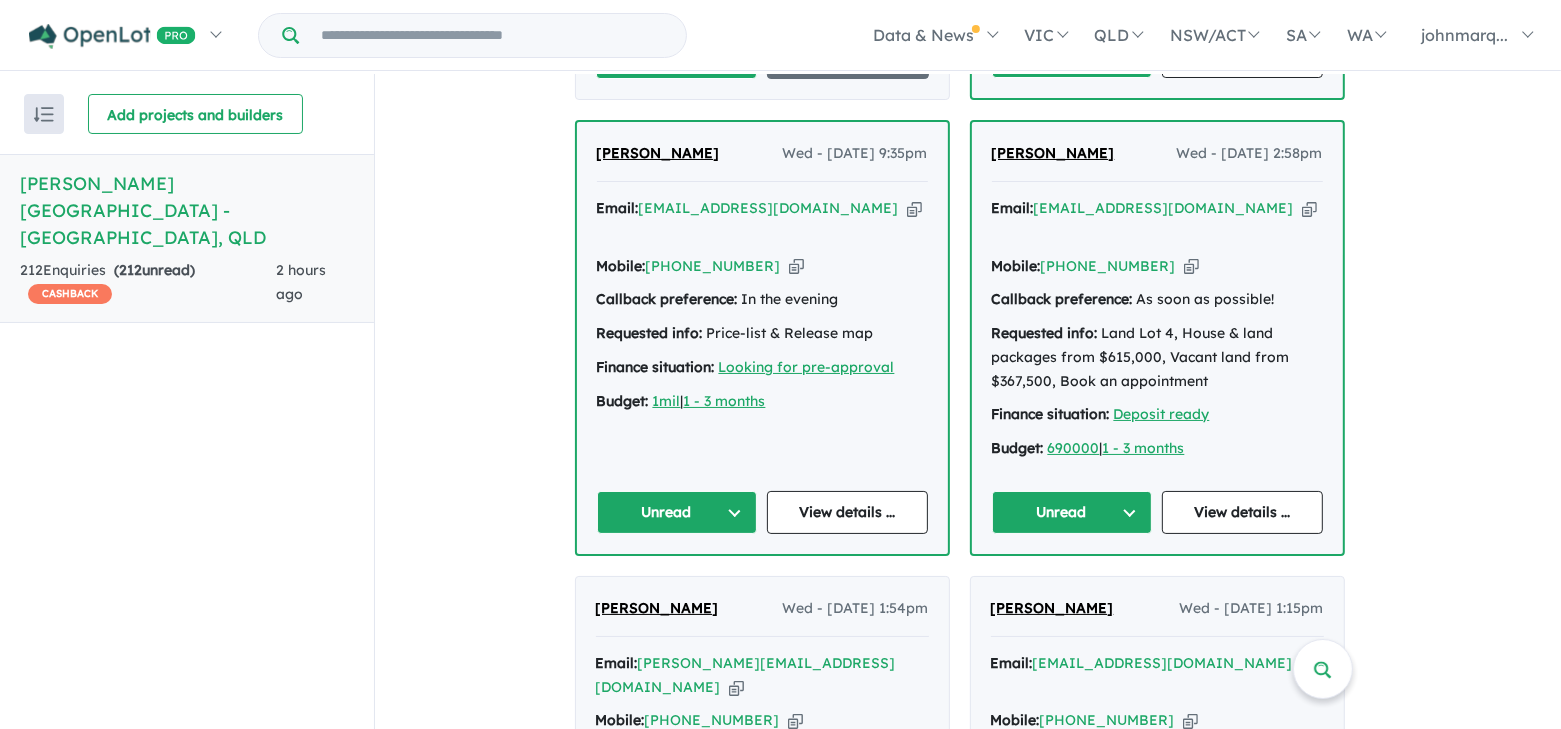 click at bounding box center (1309, 208) 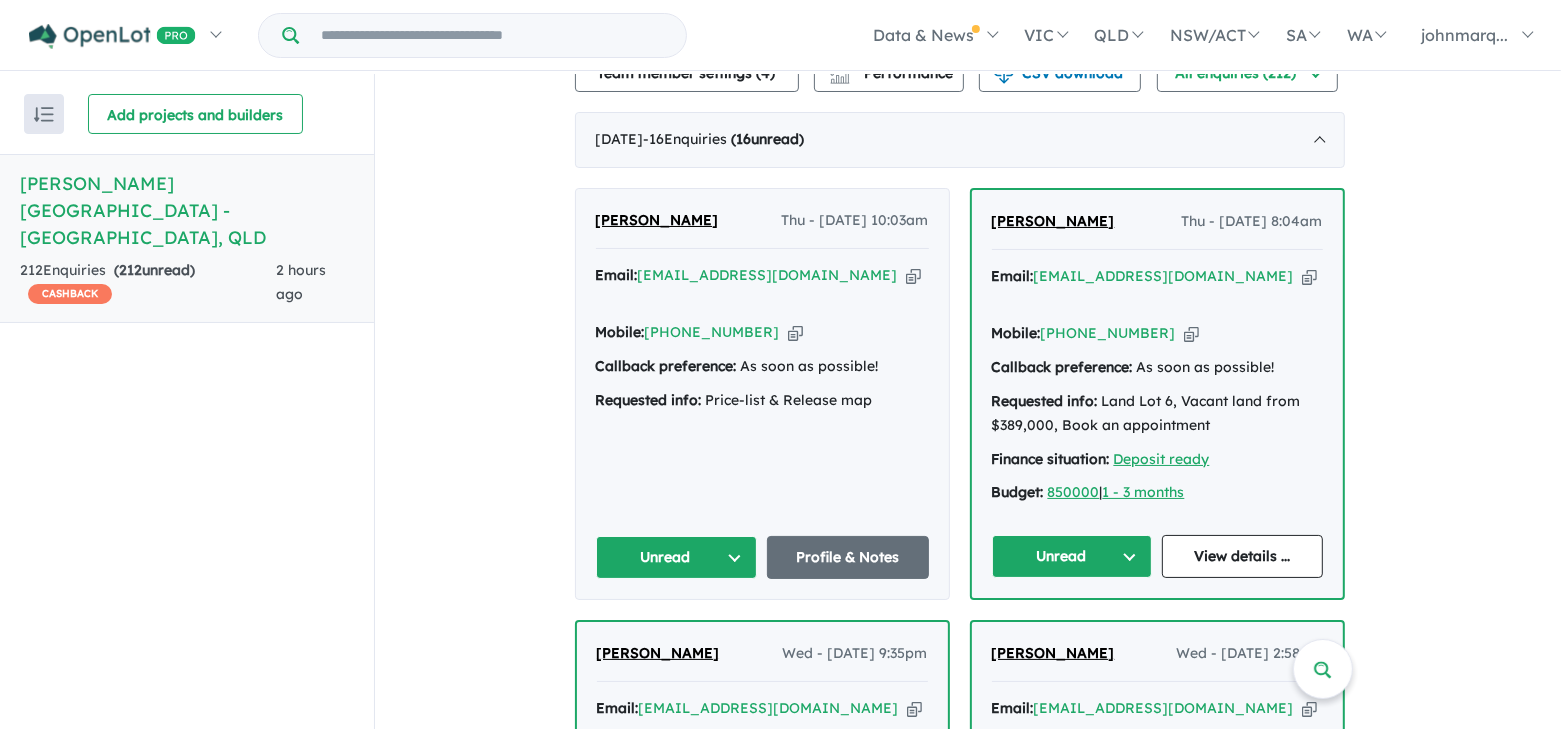 scroll, scrollTop: 800, scrollLeft: 0, axis: vertical 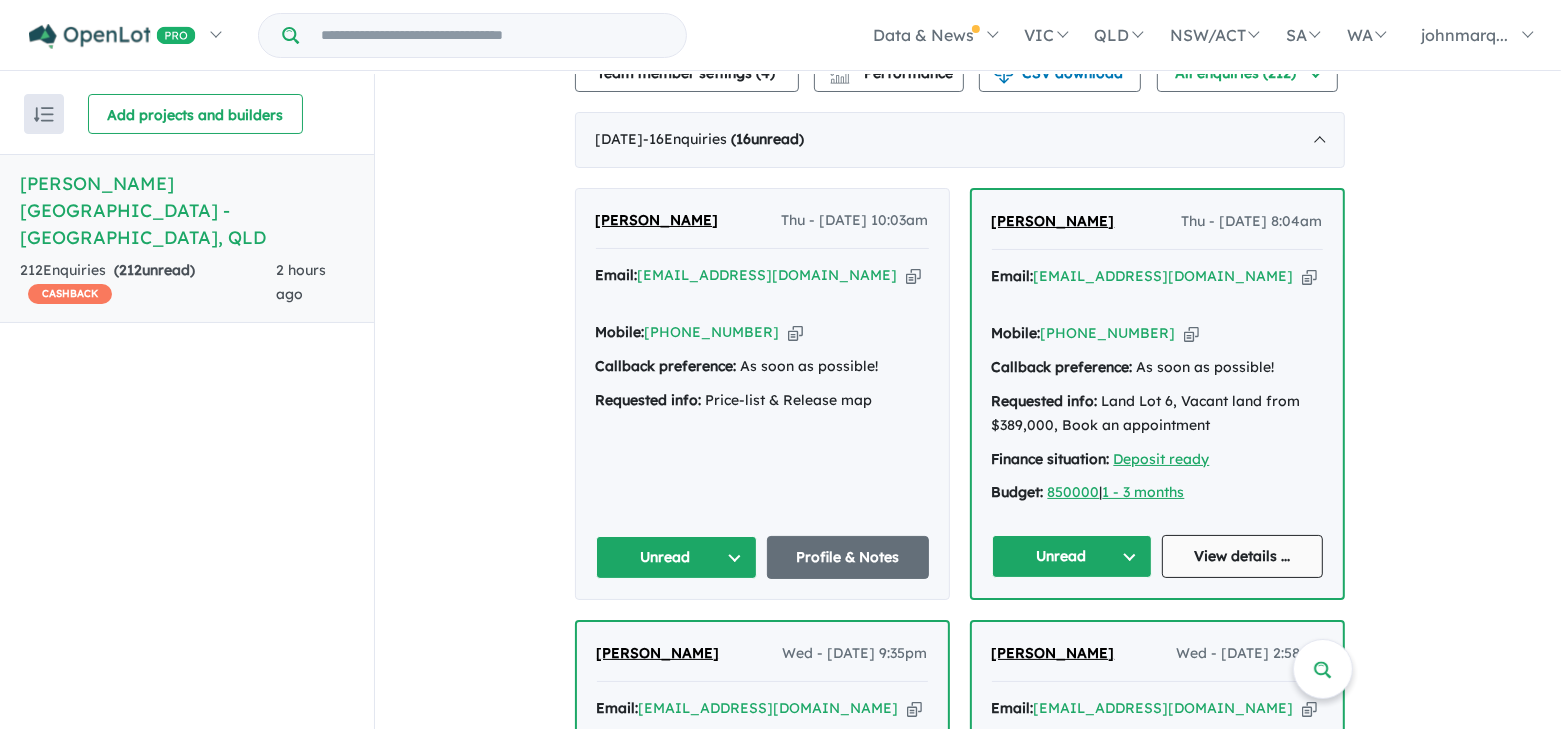 click on "View details ..." at bounding box center (1242, 556) 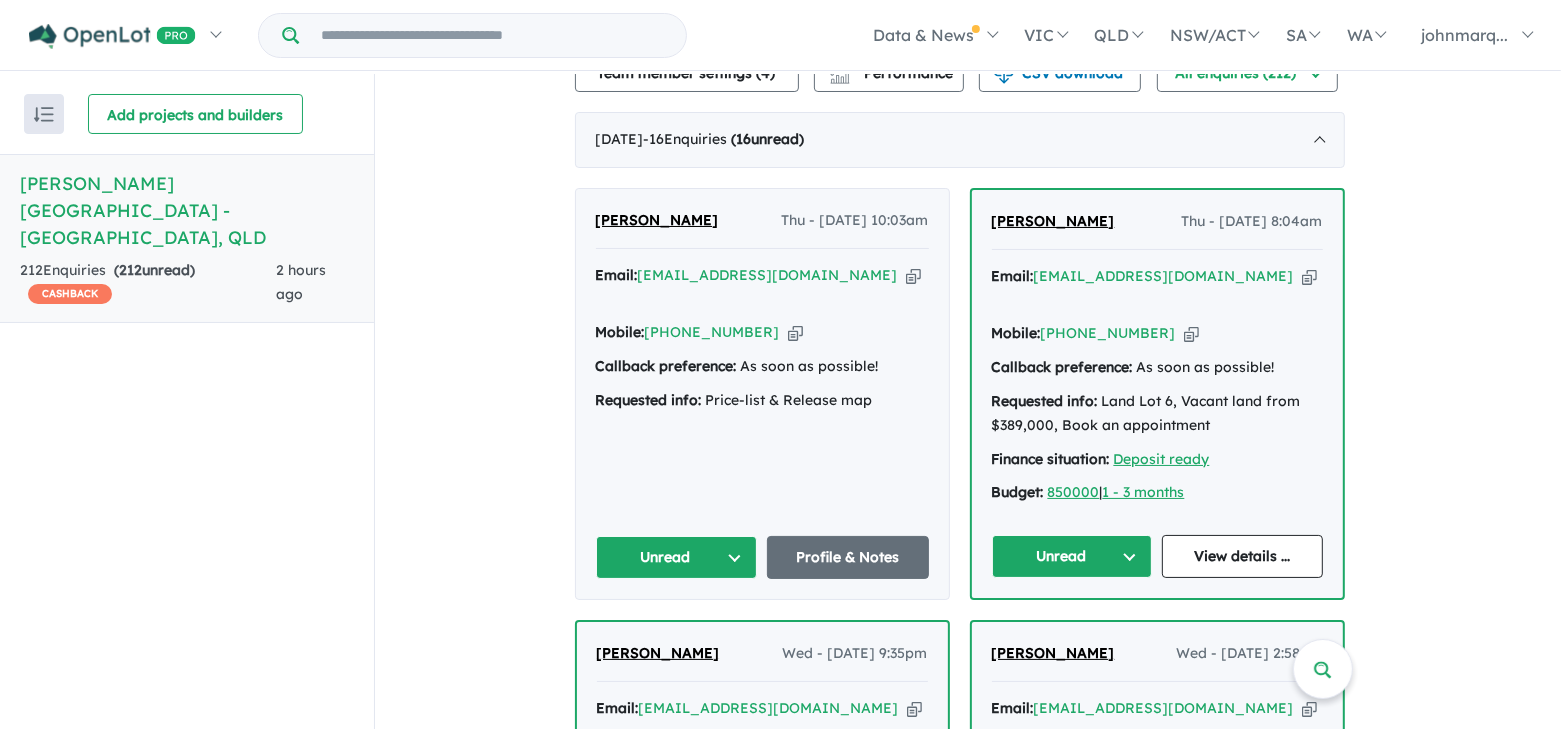 click at bounding box center (1309, 276) 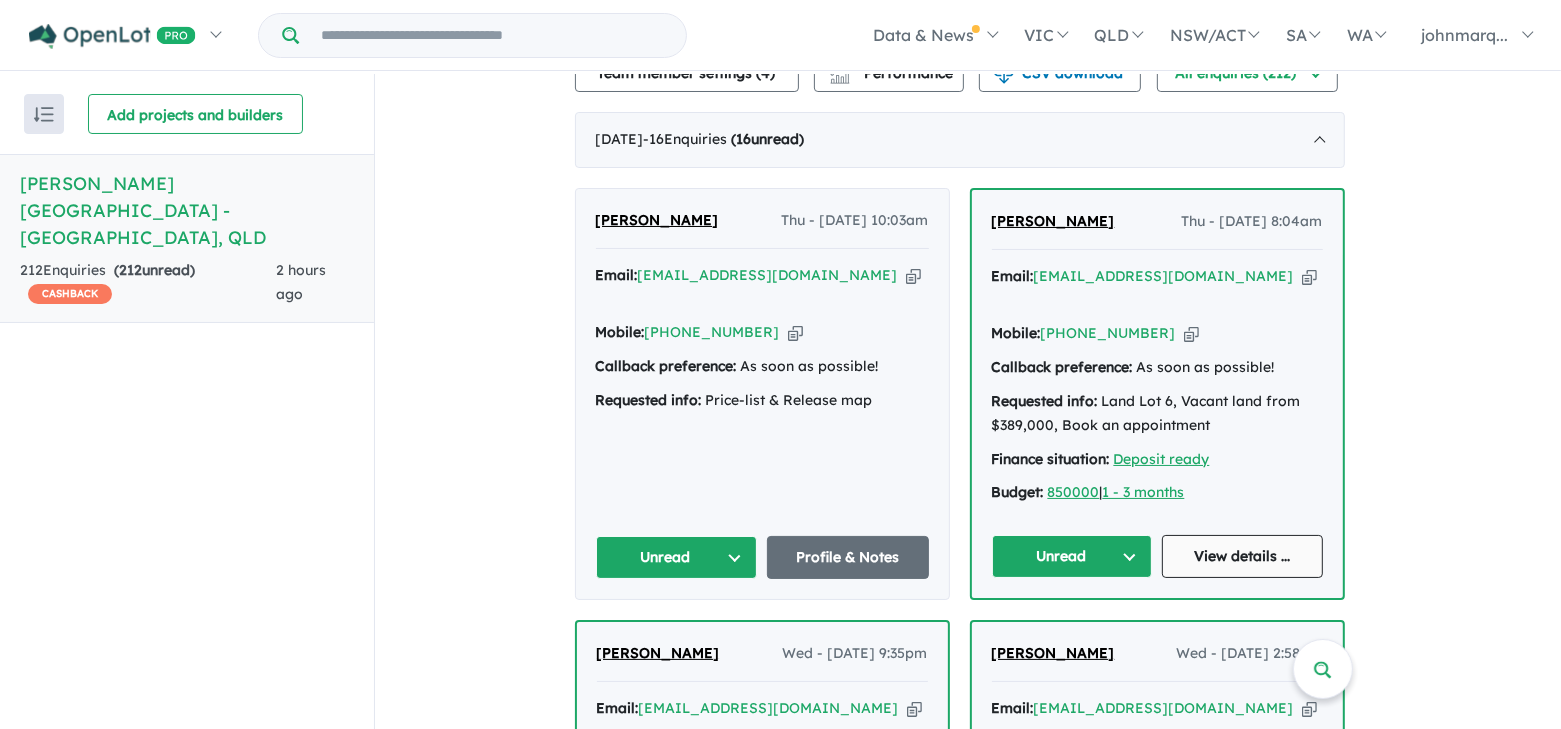 click on "View details ..." at bounding box center [1242, 556] 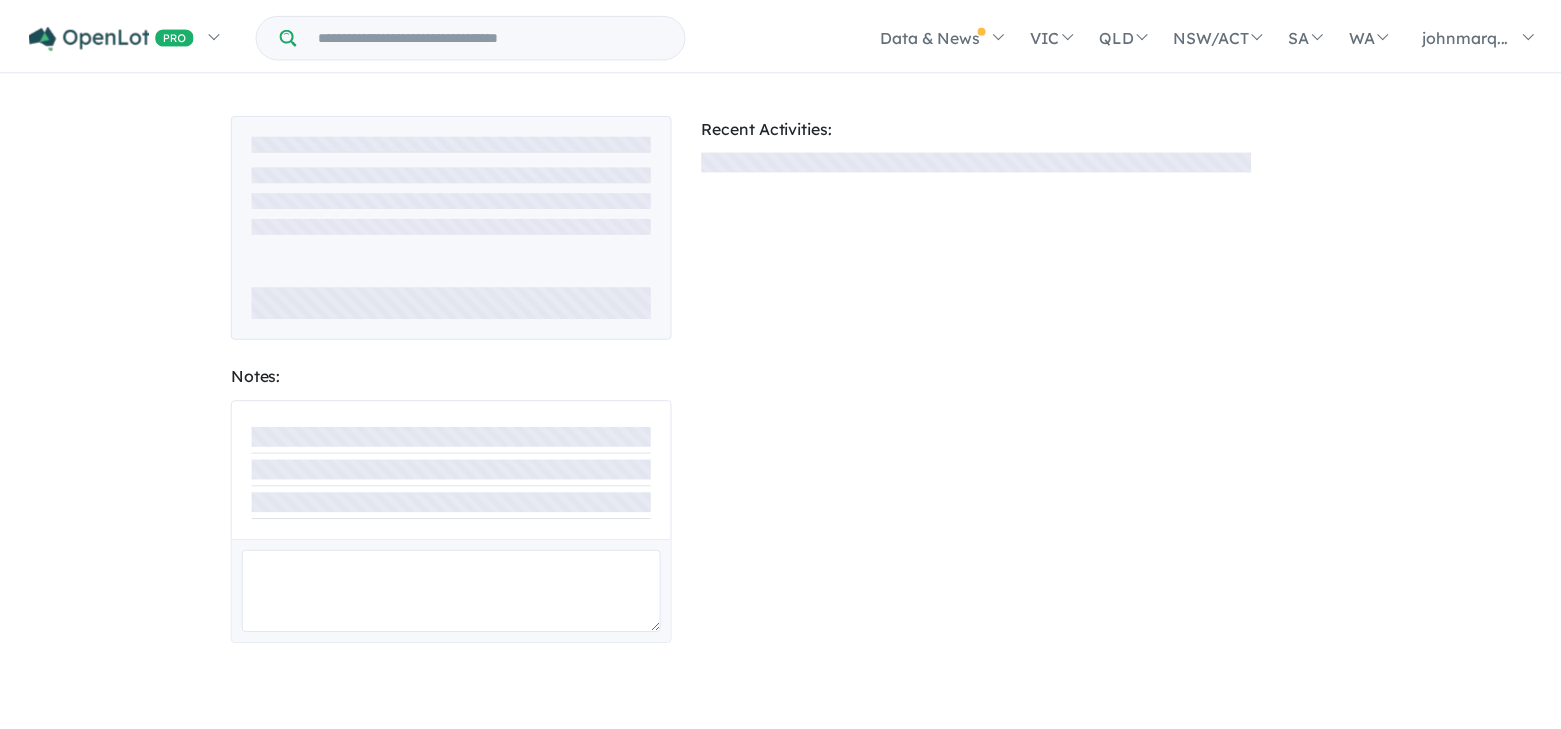 scroll, scrollTop: 0, scrollLeft: 0, axis: both 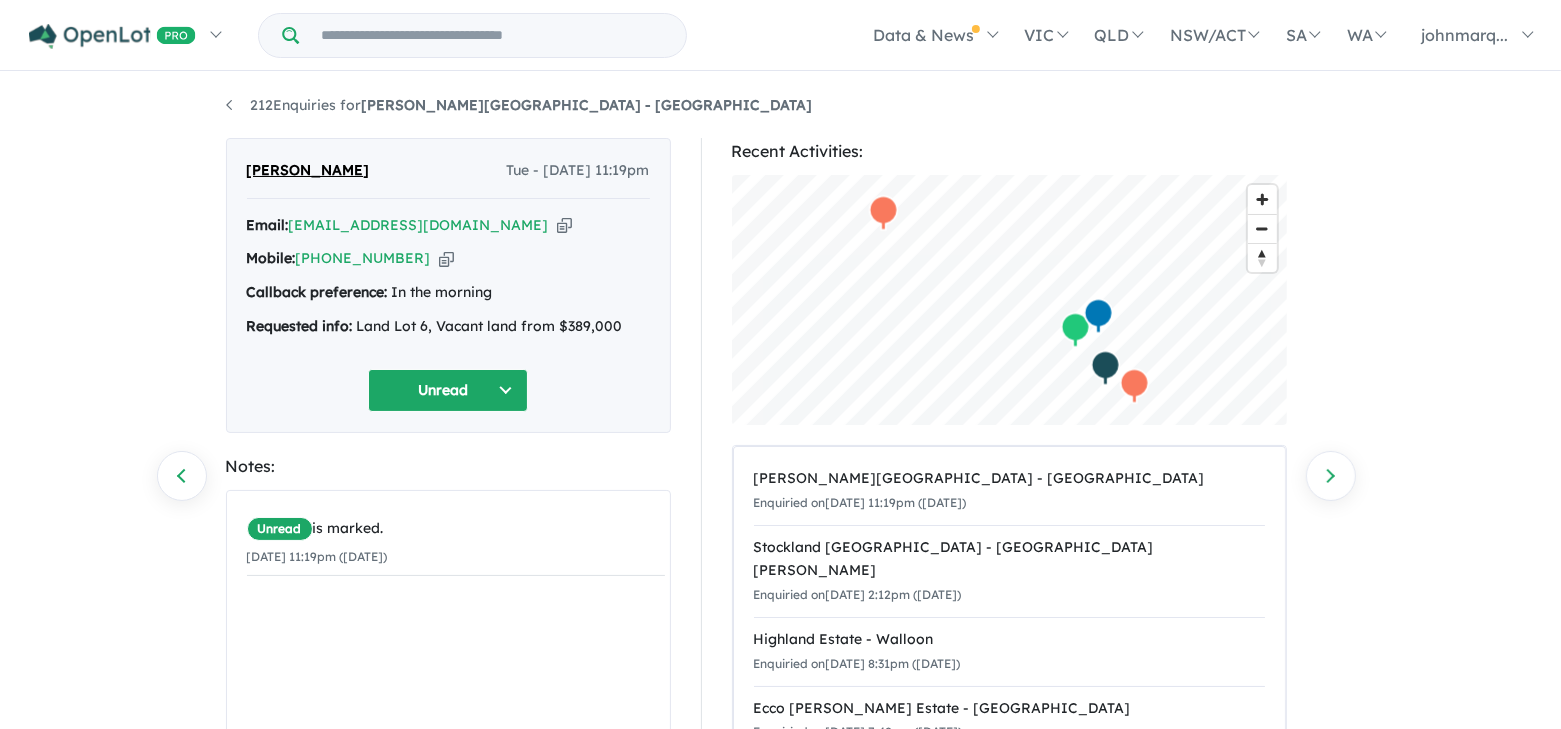 click at bounding box center [564, 225] 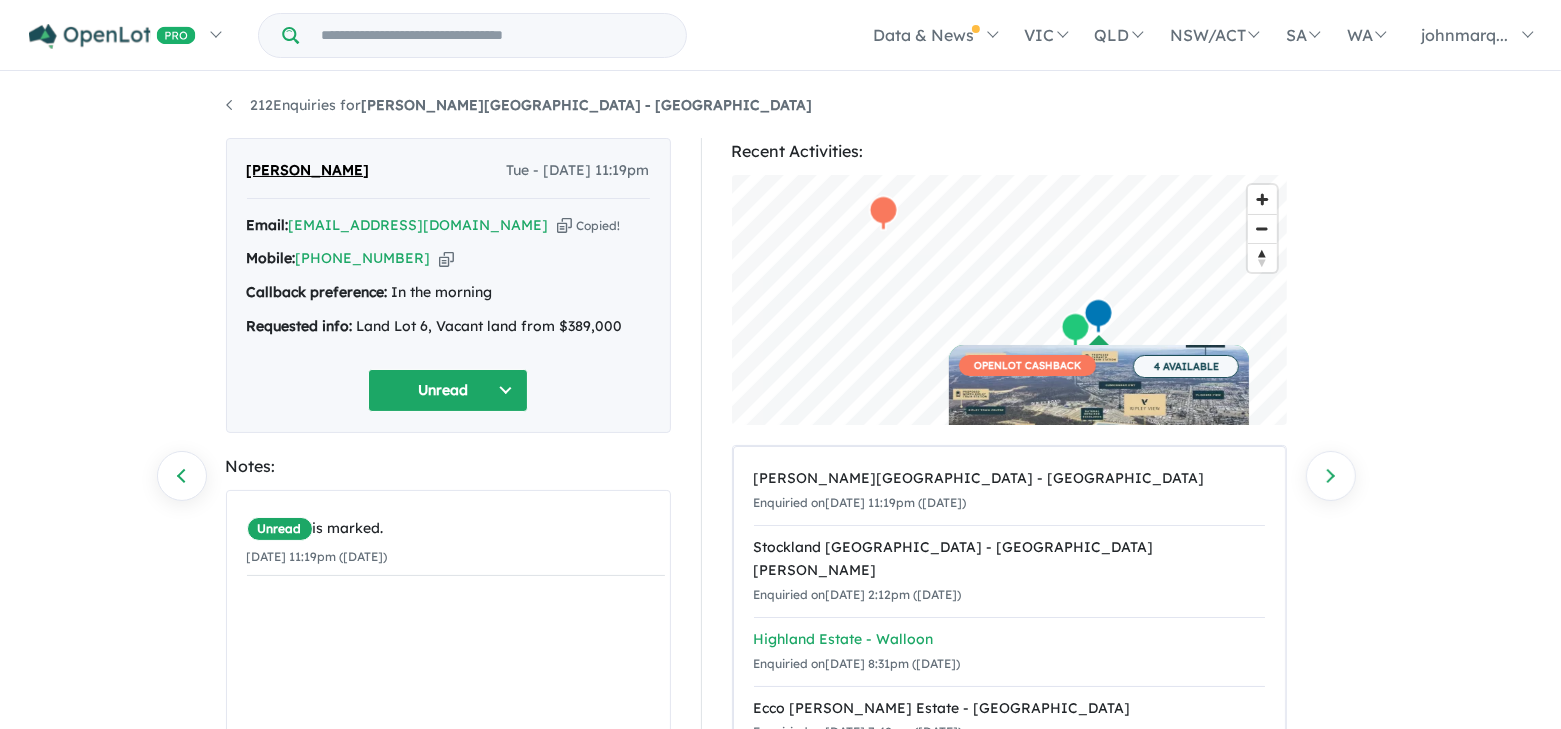 scroll, scrollTop: 0, scrollLeft: 0, axis: both 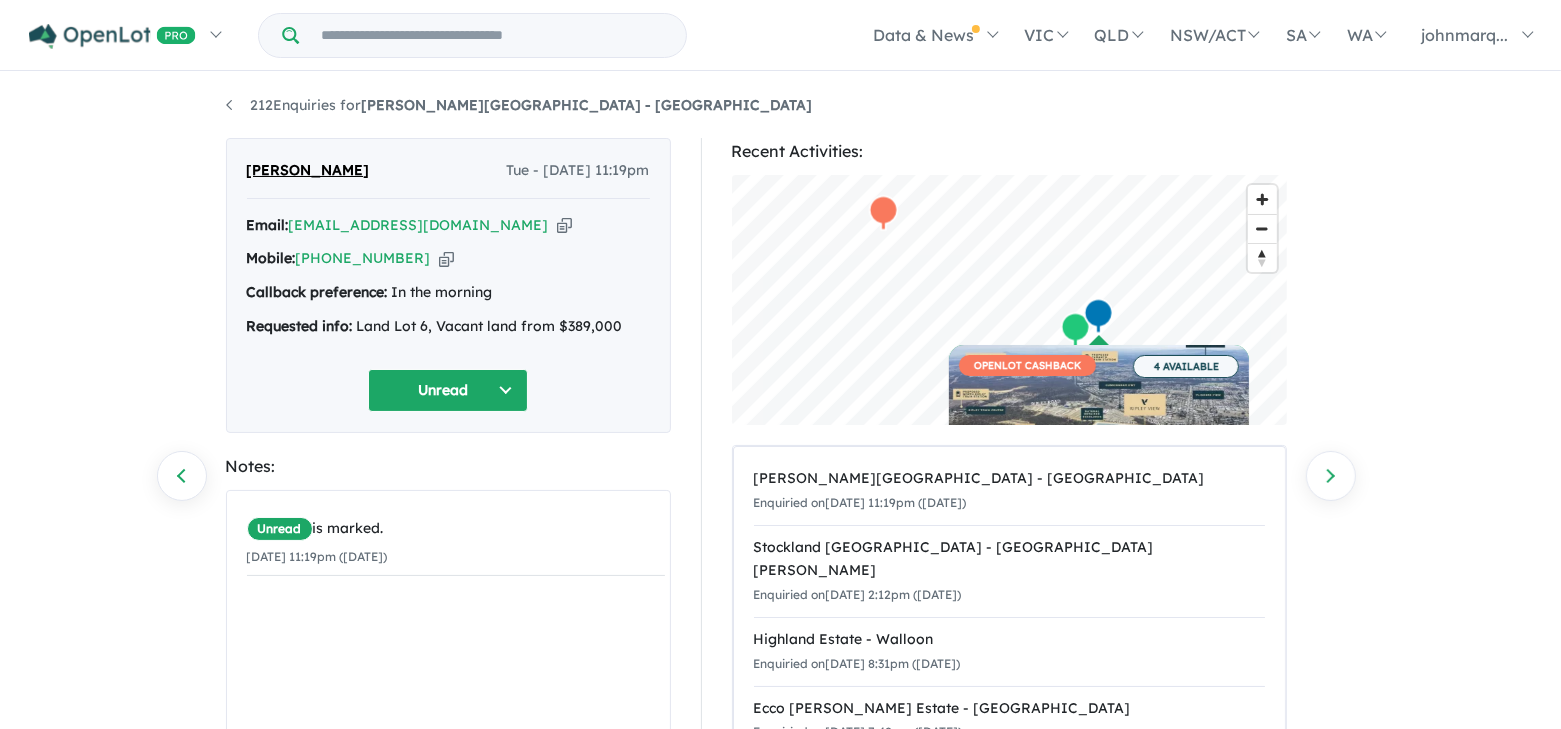 click at bounding box center (564, 225) 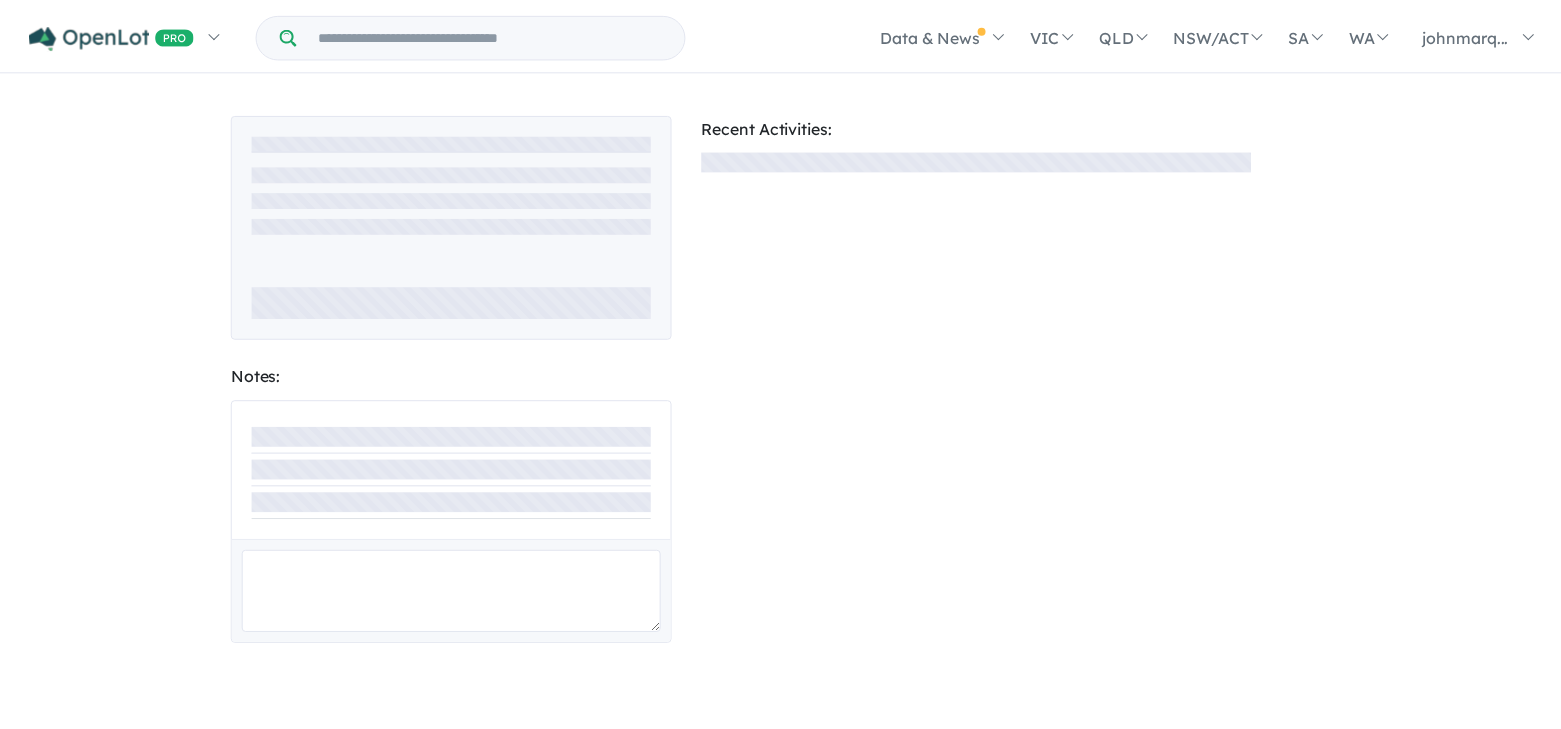 scroll, scrollTop: 0, scrollLeft: 0, axis: both 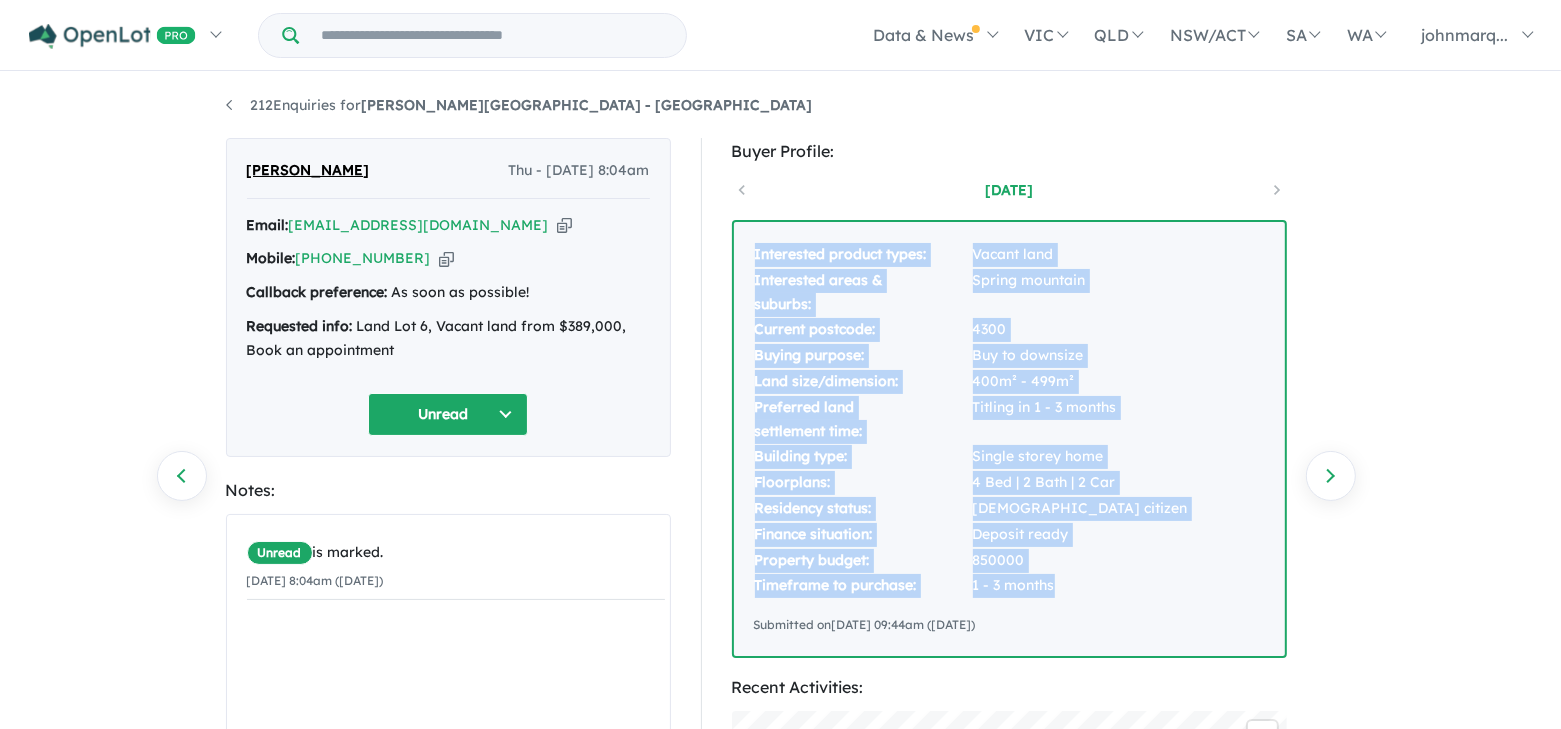 drag, startPoint x: 747, startPoint y: 248, endPoint x: 1099, endPoint y: 596, distance: 494.98282 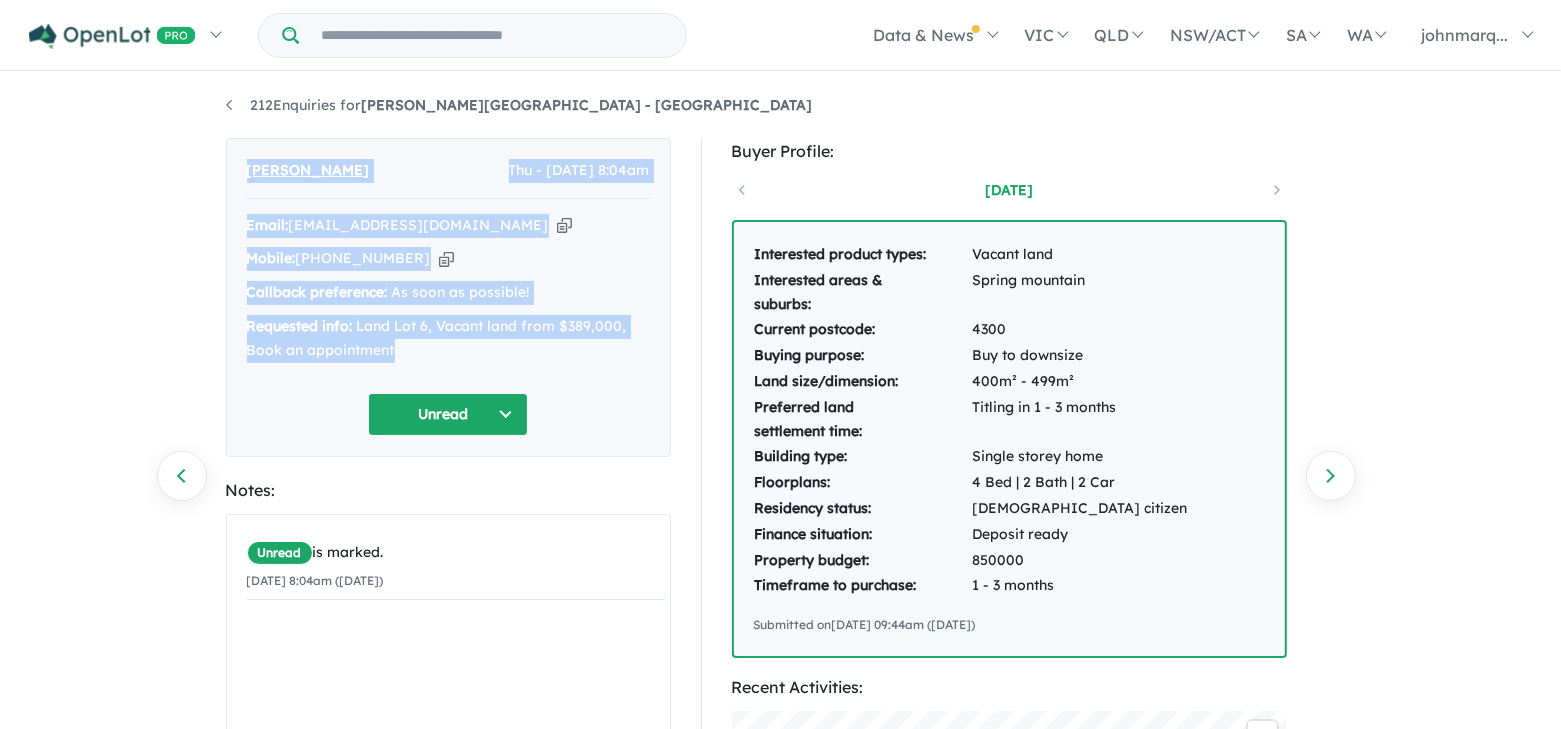 drag, startPoint x: 244, startPoint y: 170, endPoint x: 407, endPoint y: 347, distance: 240.62003 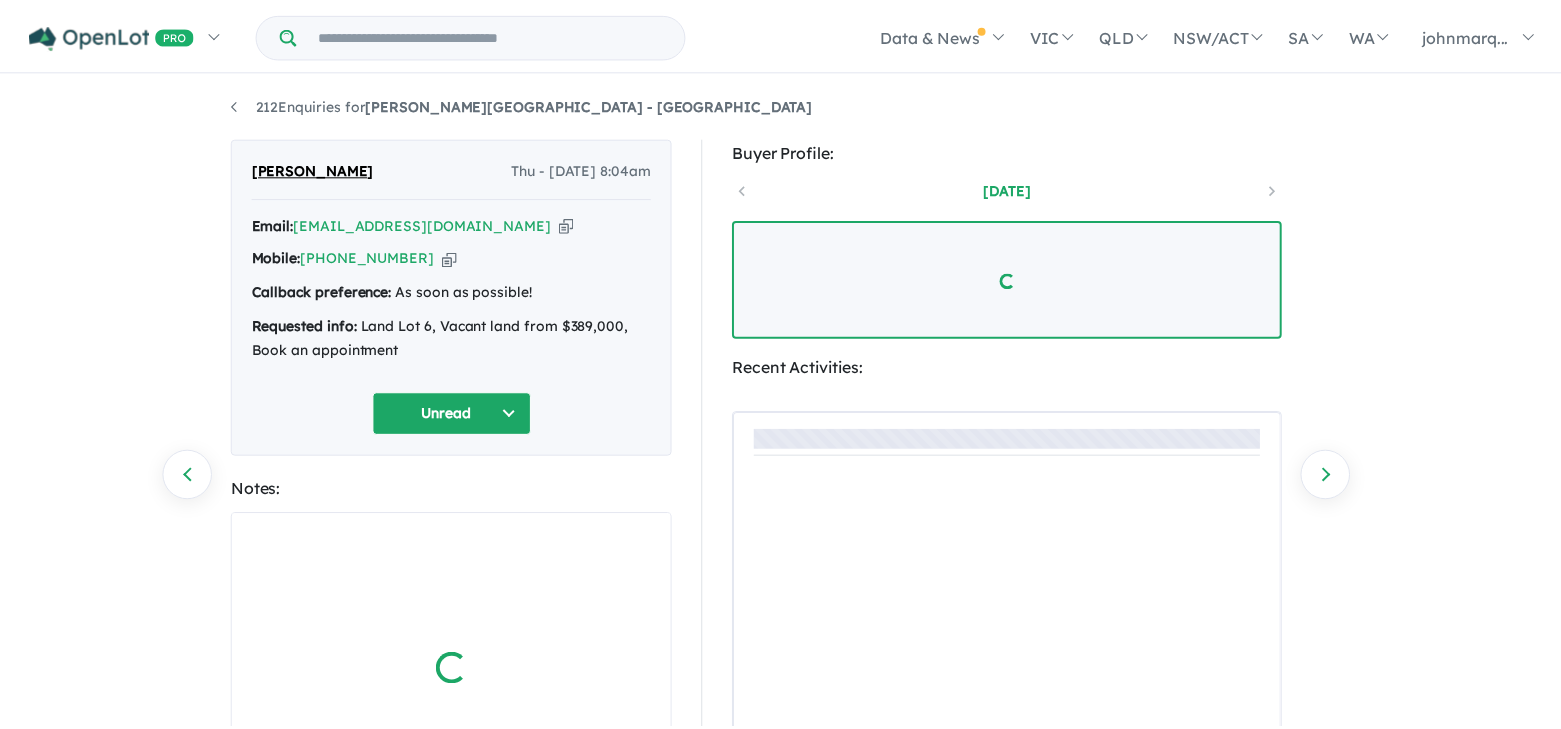 scroll, scrollTop: 0, scrollLeft: 0, axis: both 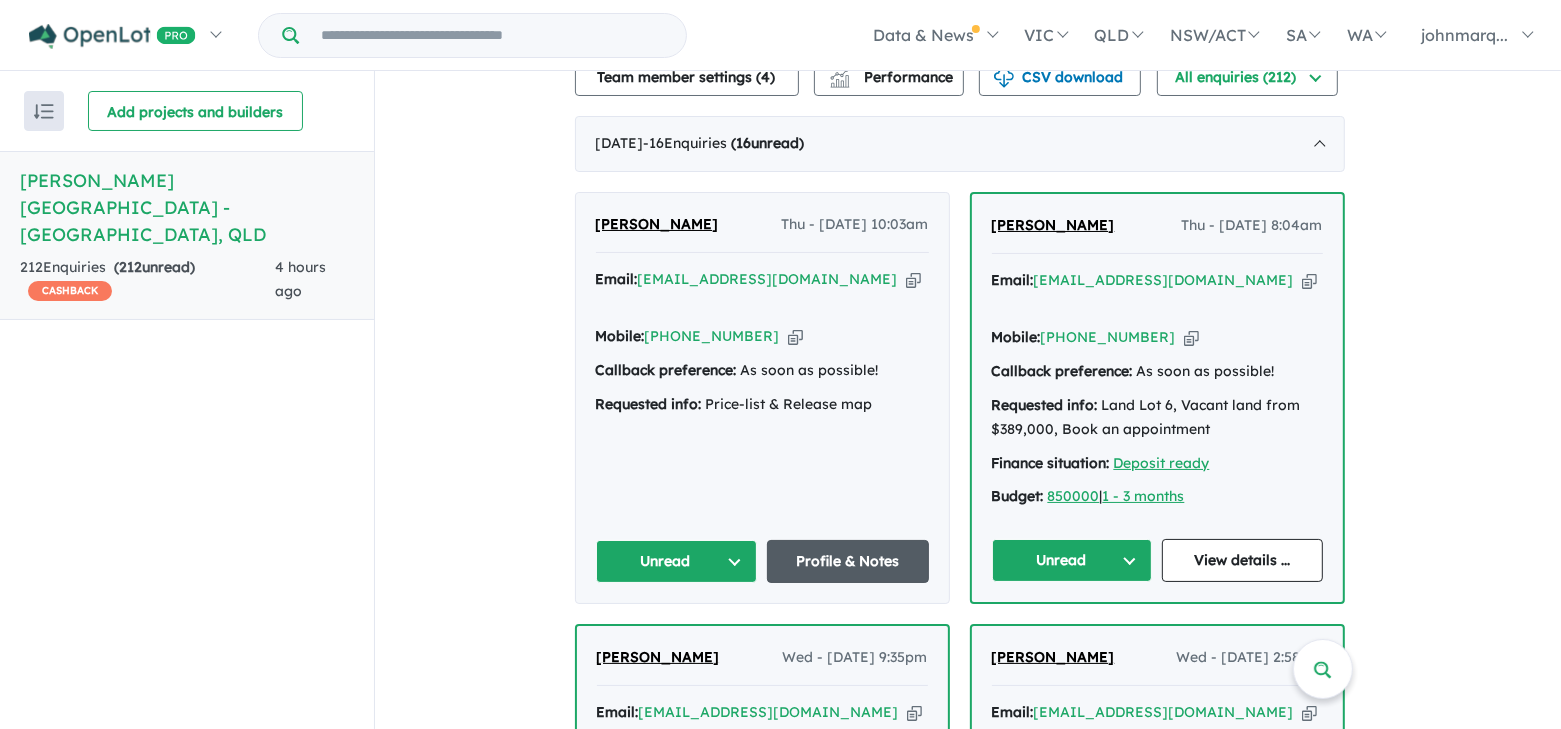 click on "Profile & Notes" at bounding box center [848, 561] 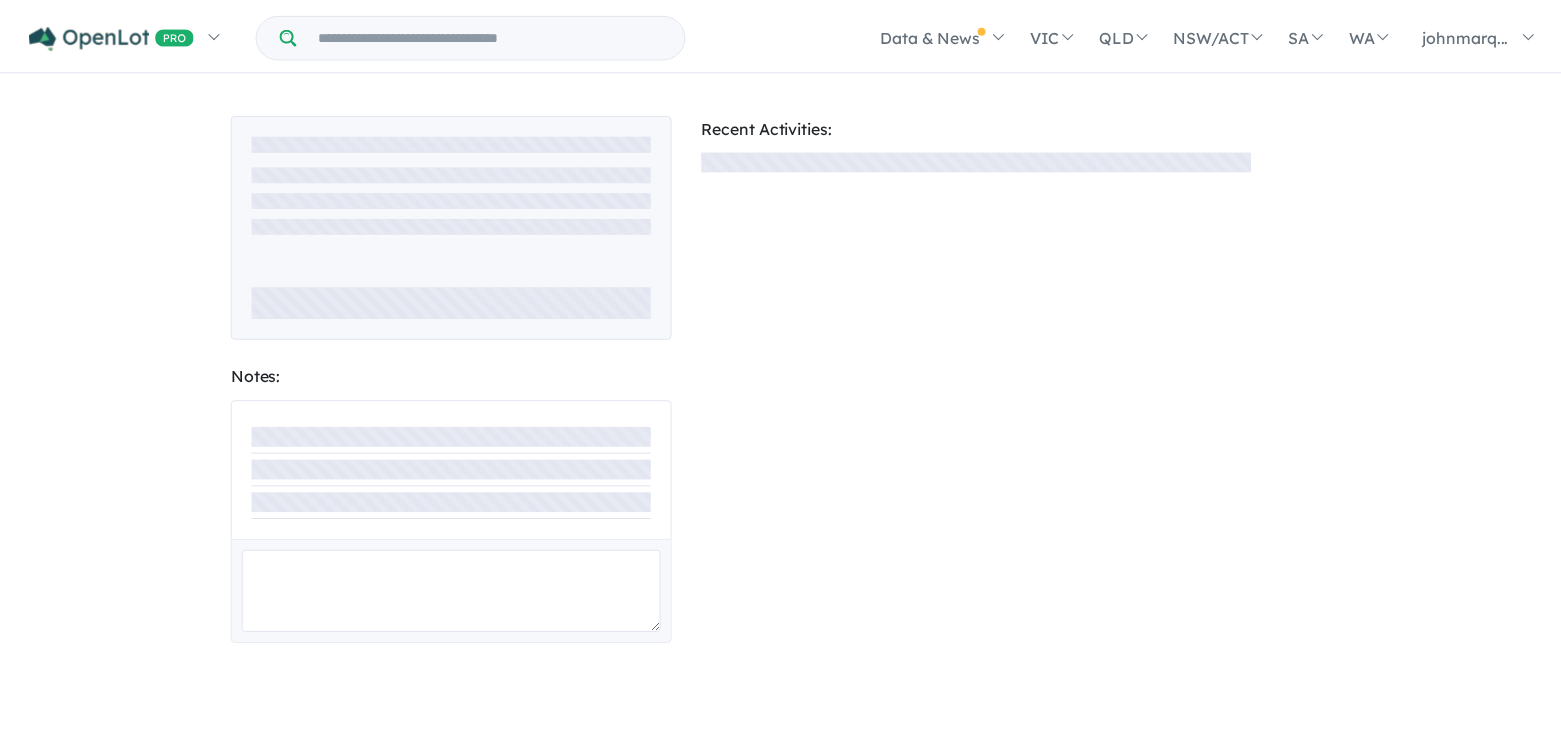 scroll, scrollTop: 0, scrollLeft: 0, axis: both 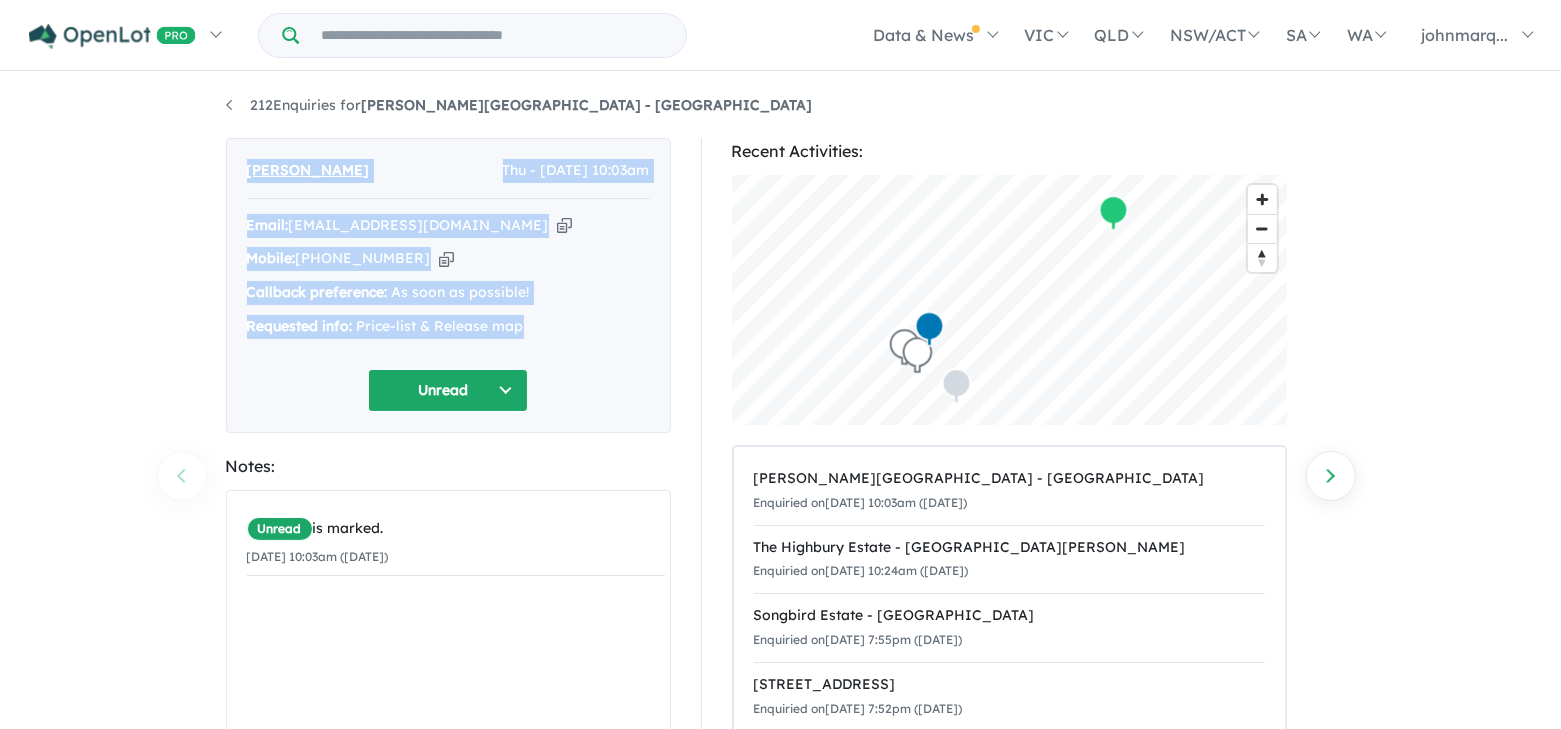 drag, startPoint x: 236, startPoint y: 167, endPoint x: 539, endPoint y: 335, distance: 346.4578 